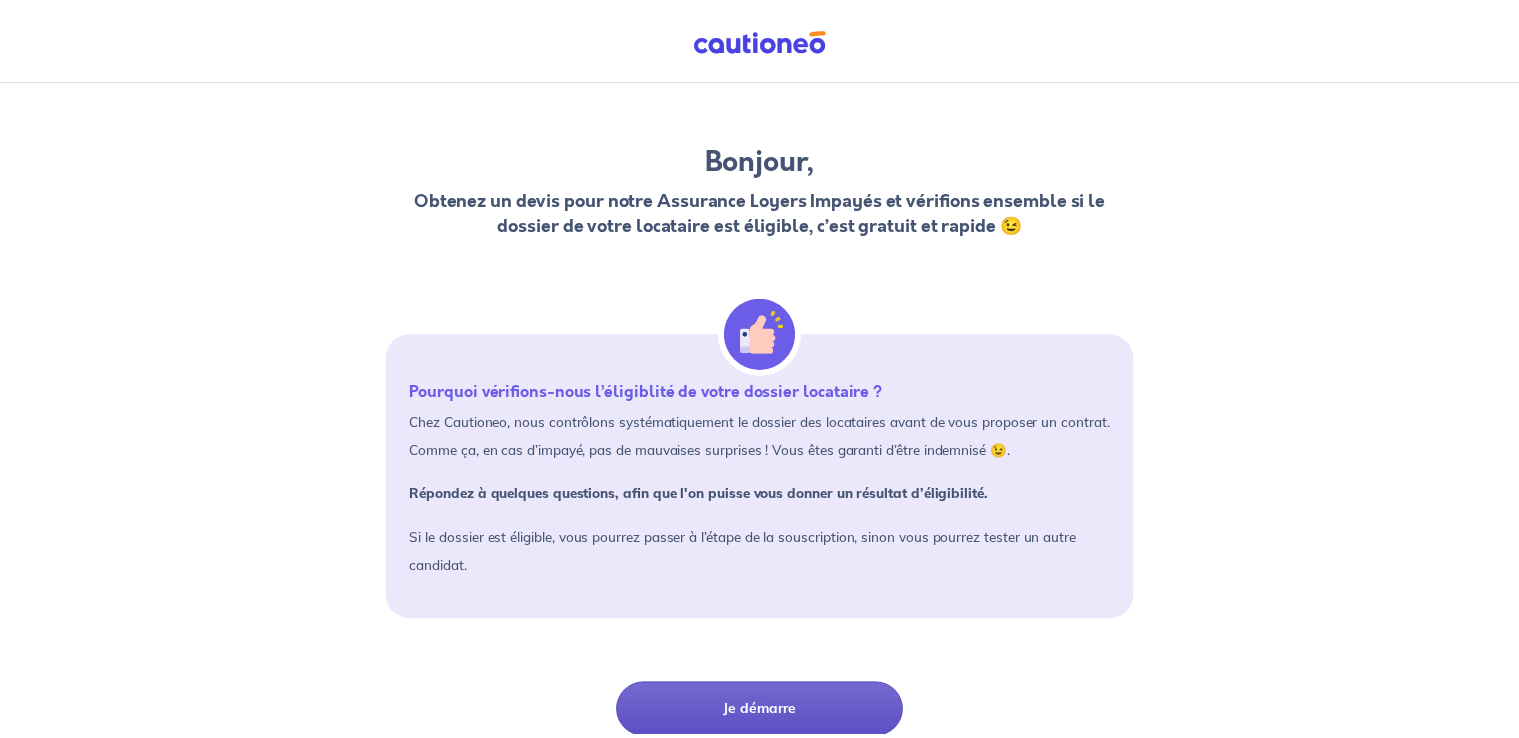 scroll, scrollTop: 55, scrollLeft: 0, axis: vertical 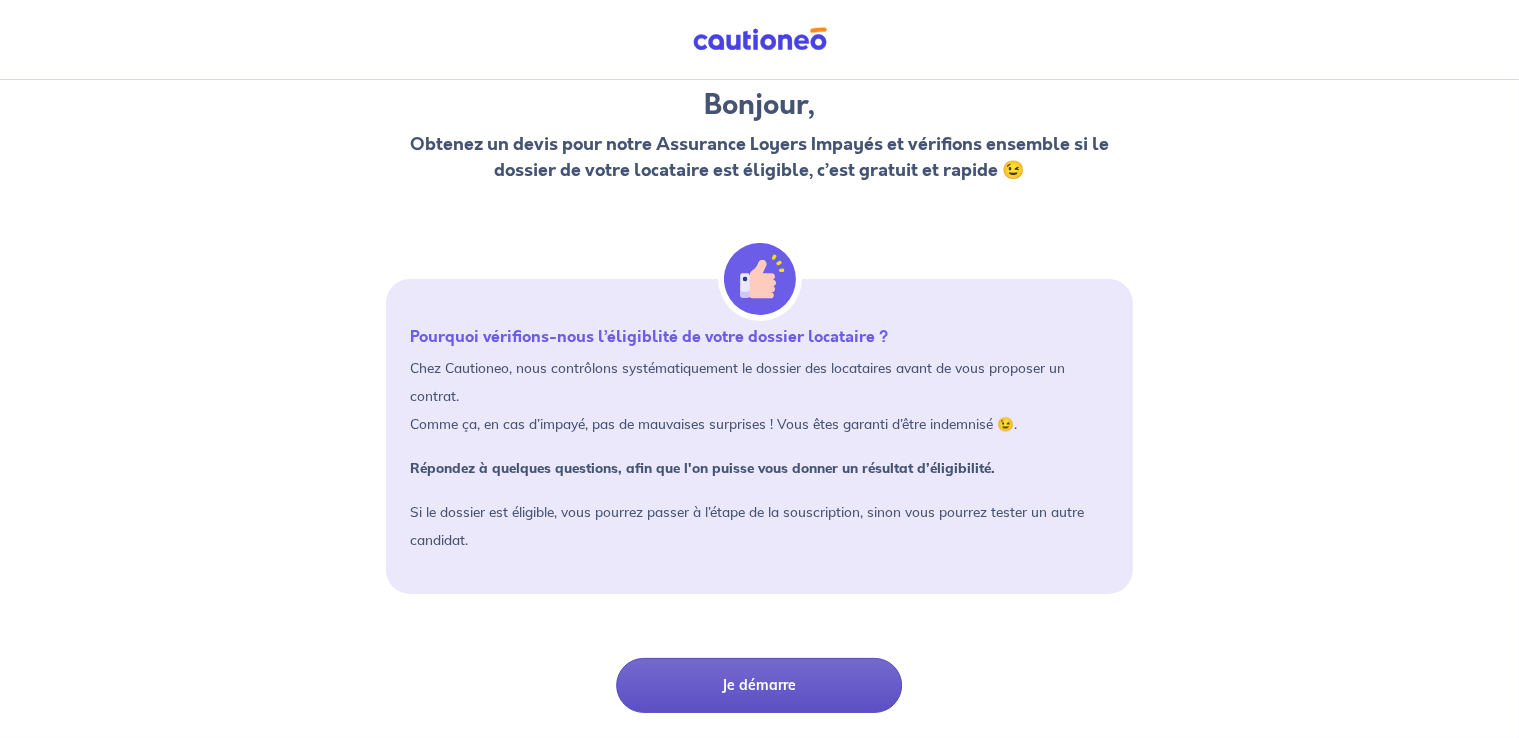 click on "Je démarre" at bounding box center (759, 685) 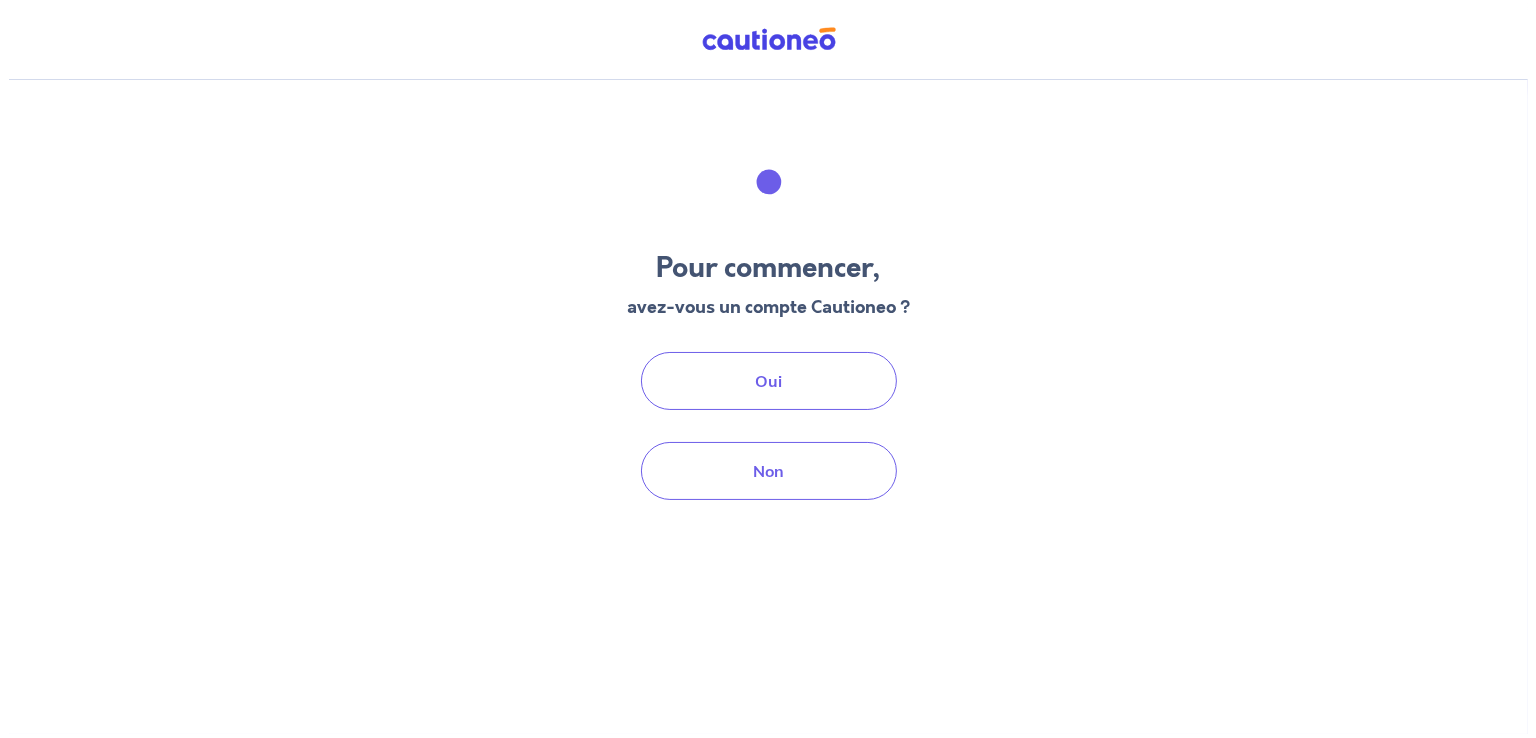 scroll, scrollTop: 0, scrollLeft: 0, axis: both 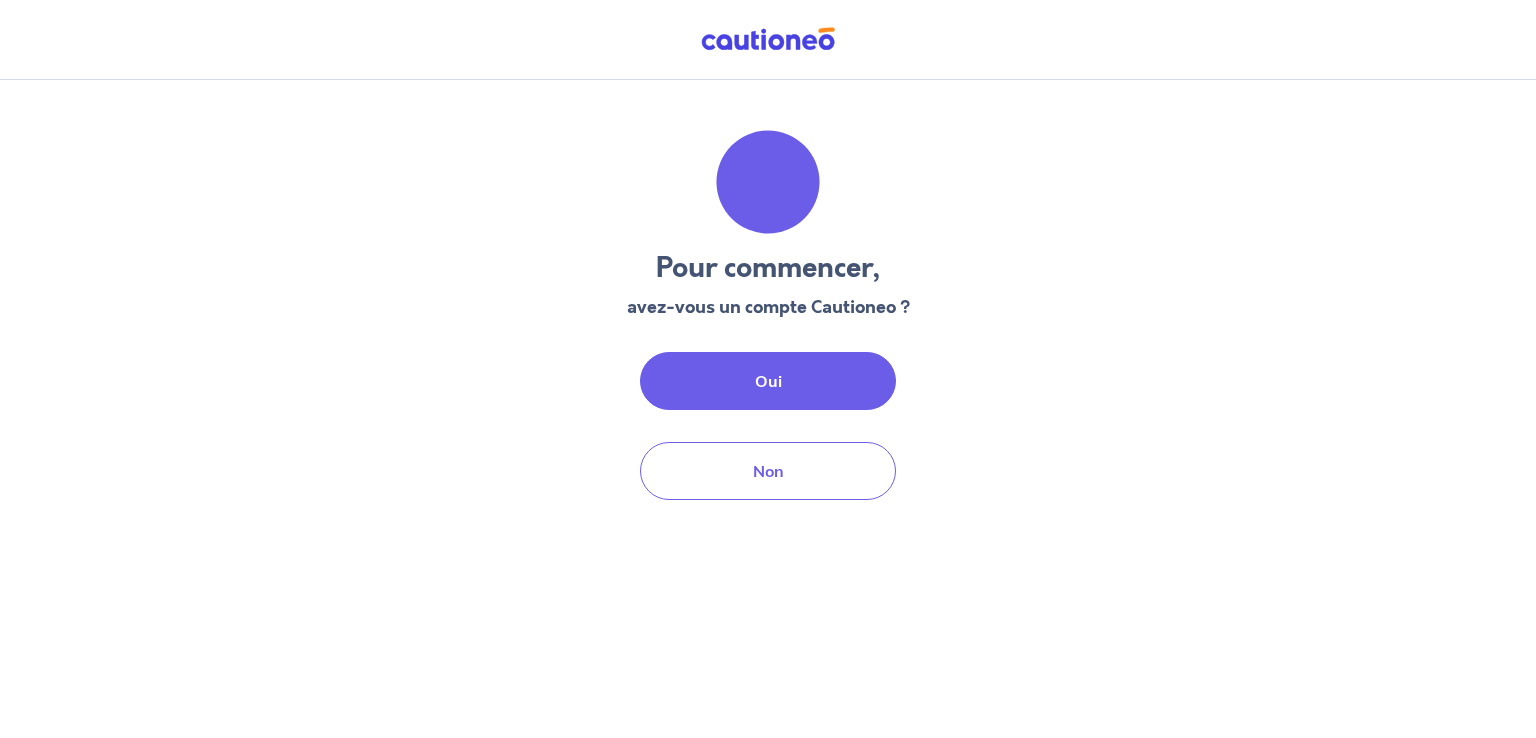 click on "Oui" at bounding box center [768, 381] 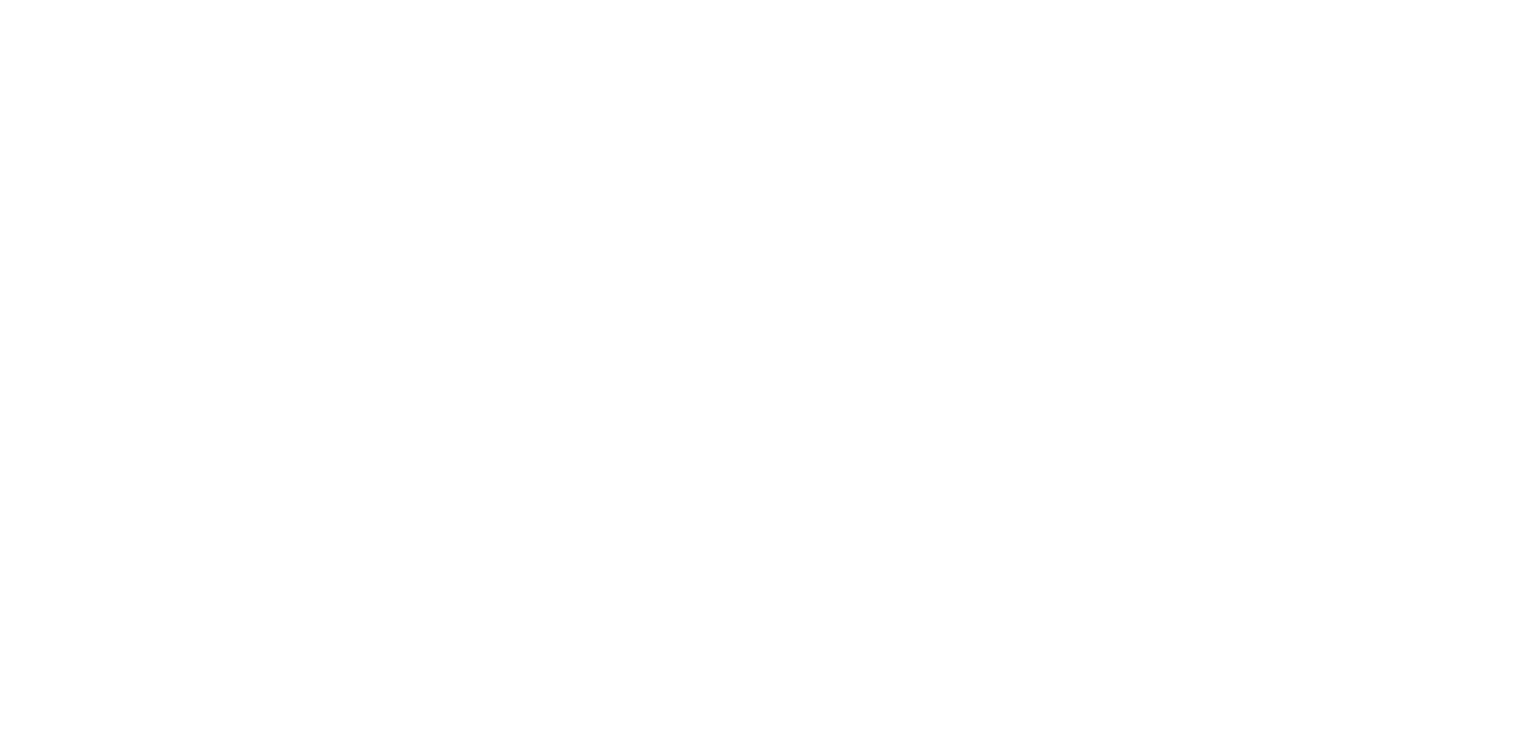 scroll, scrollTop: 0, scrollLeft: 0, axis: both 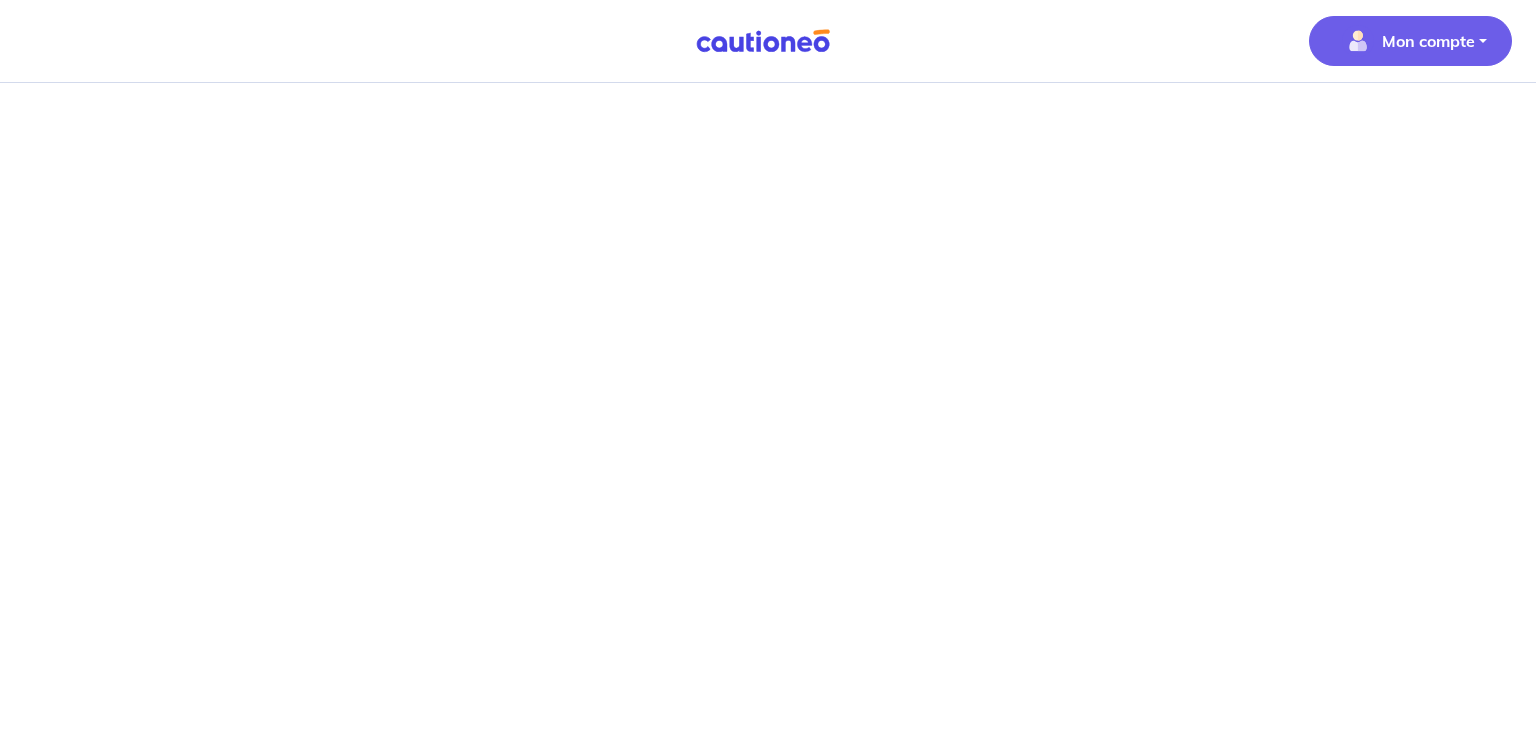 click on "Mon compte" at bounding box center [1428, 41] 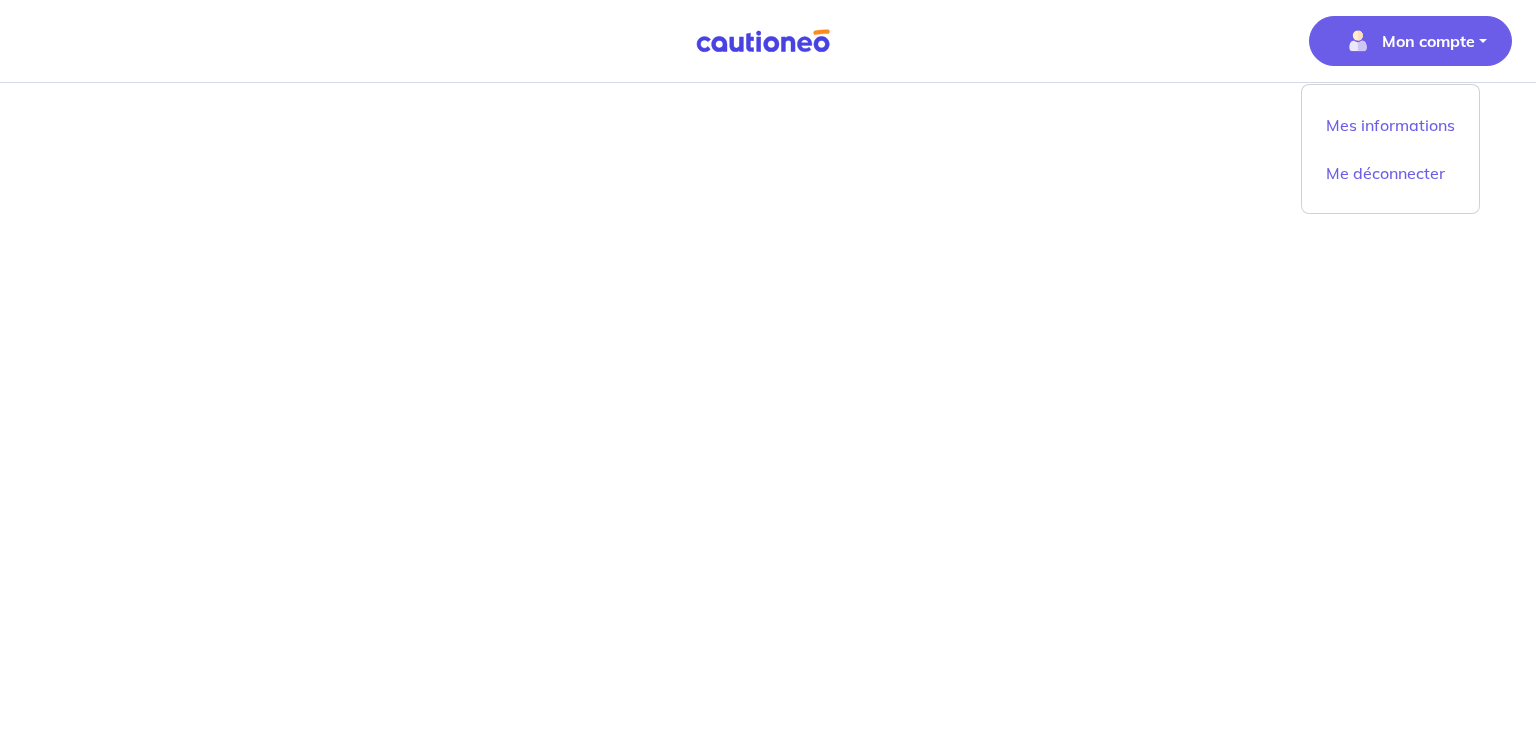 drag, startPoint x: 1259, startPoint y: 335, endPoint x: 1203, endPoint y: 315, distance: 59.464275 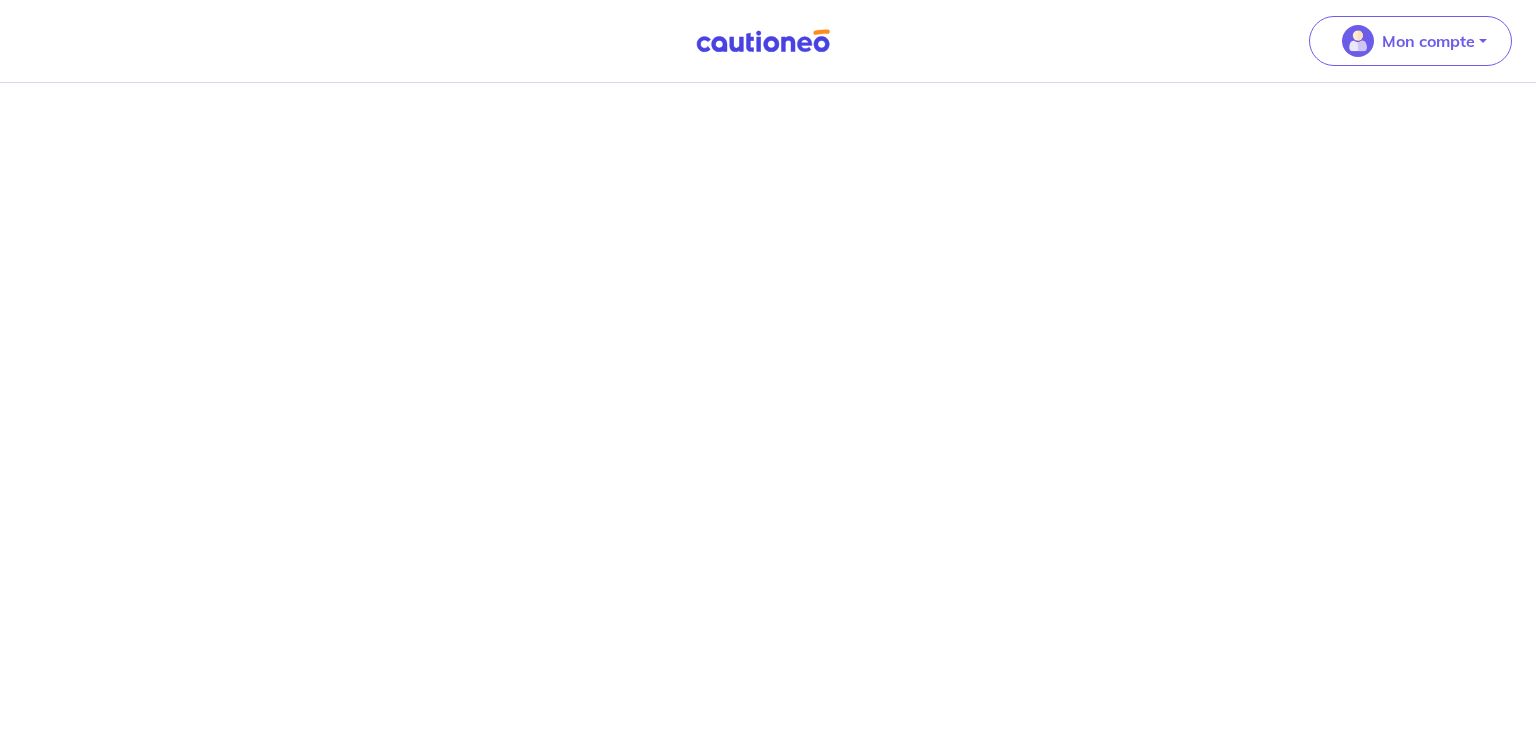 click at bounding box center (763, 41) 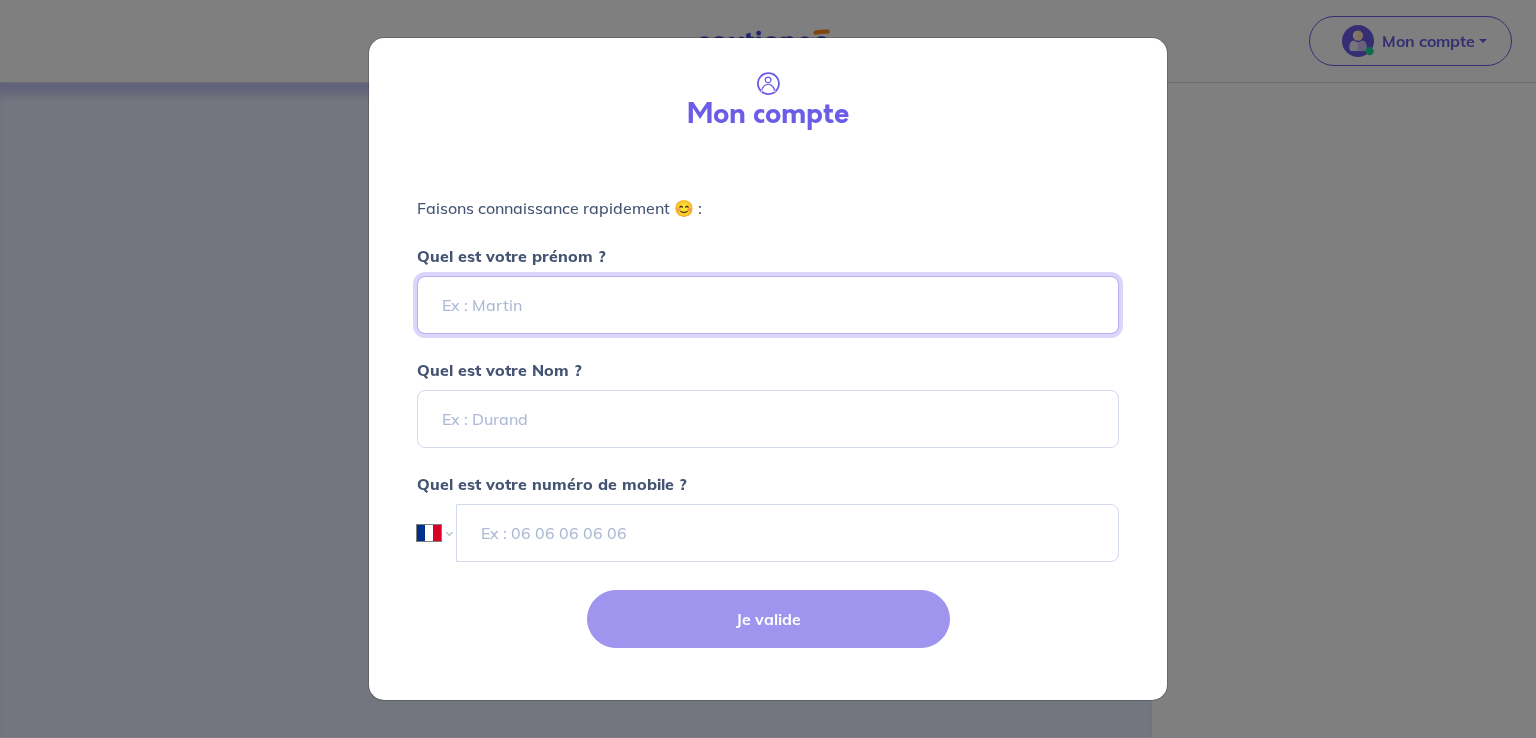 click on "Quel est votre prénom ?" at bounding box center (768, 305) 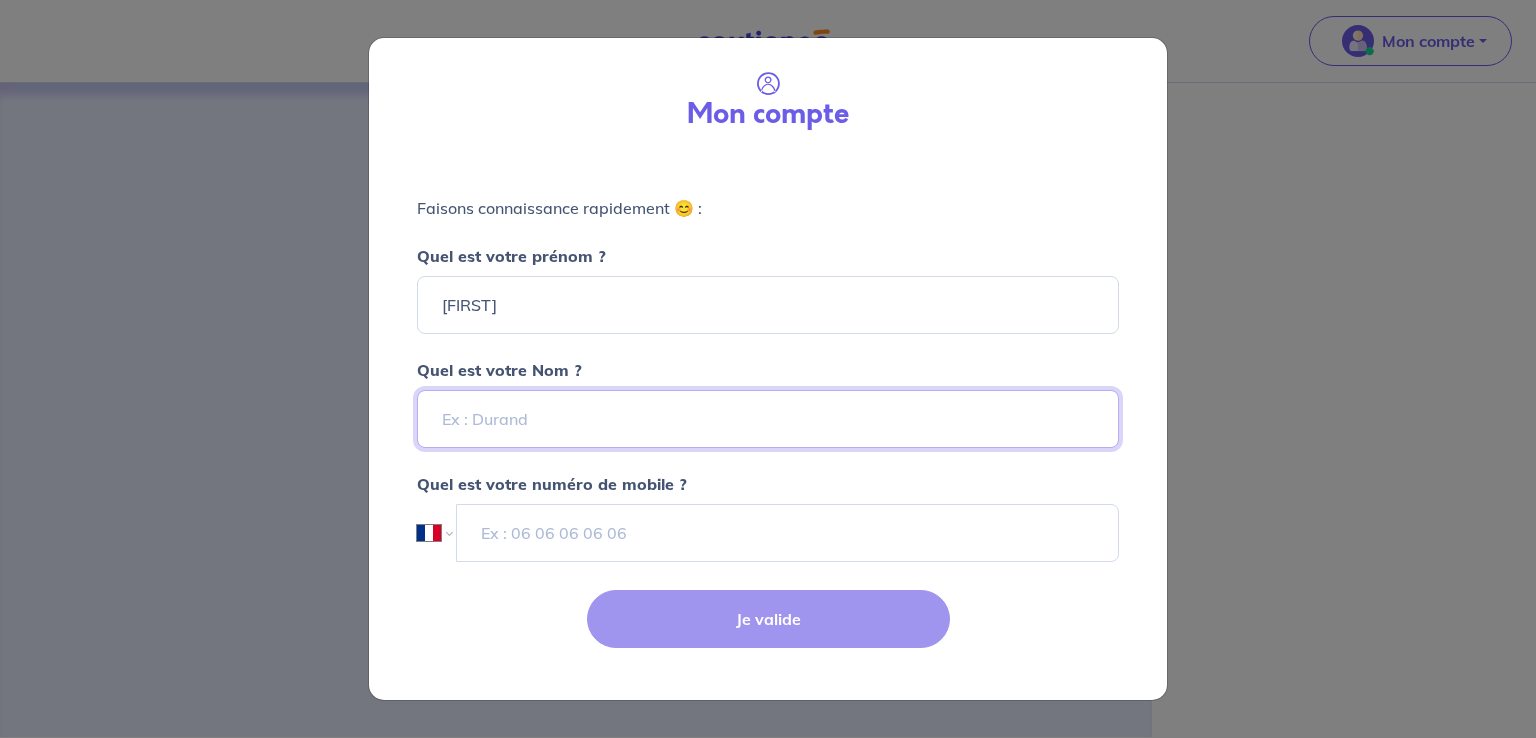 type on "[LAST]" 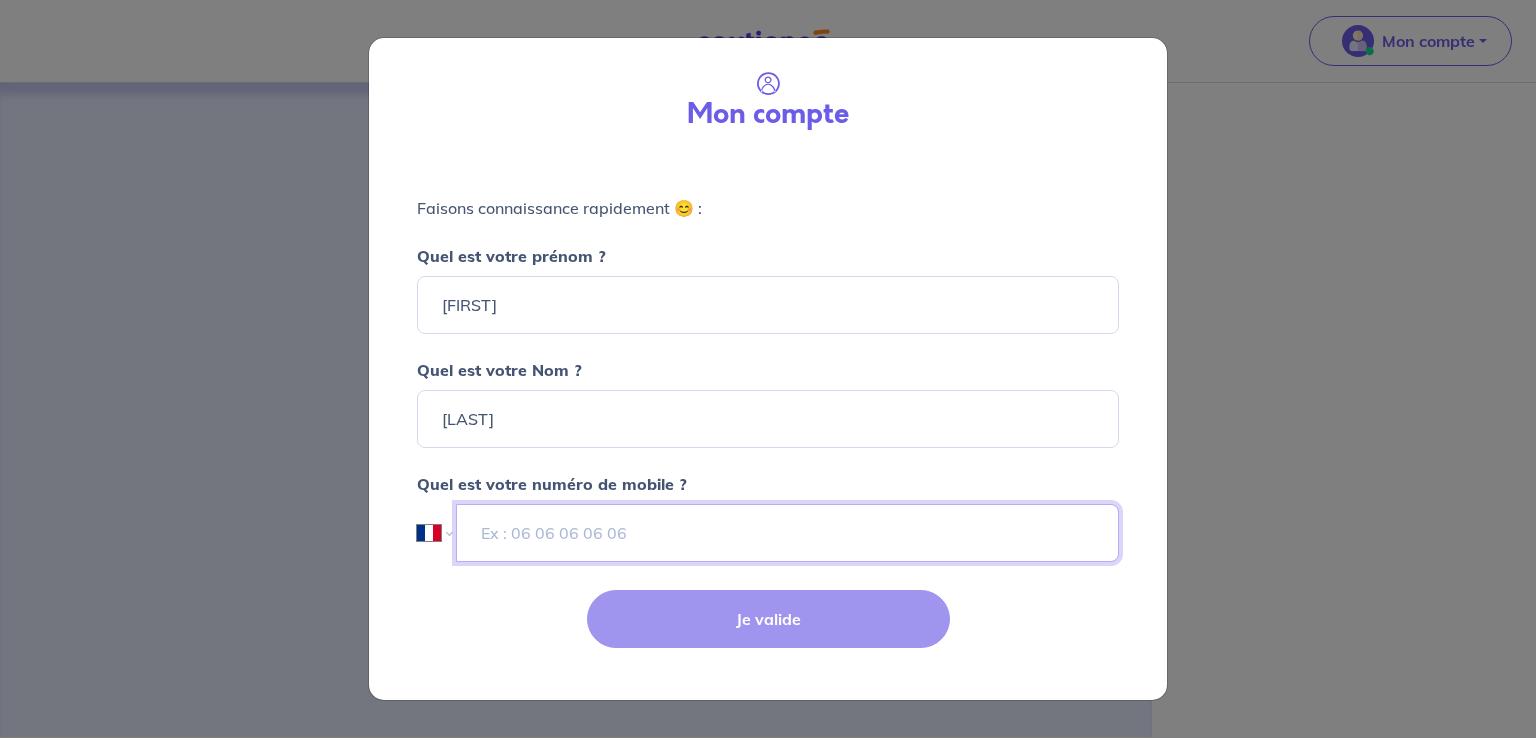 type on "[PHONE]" 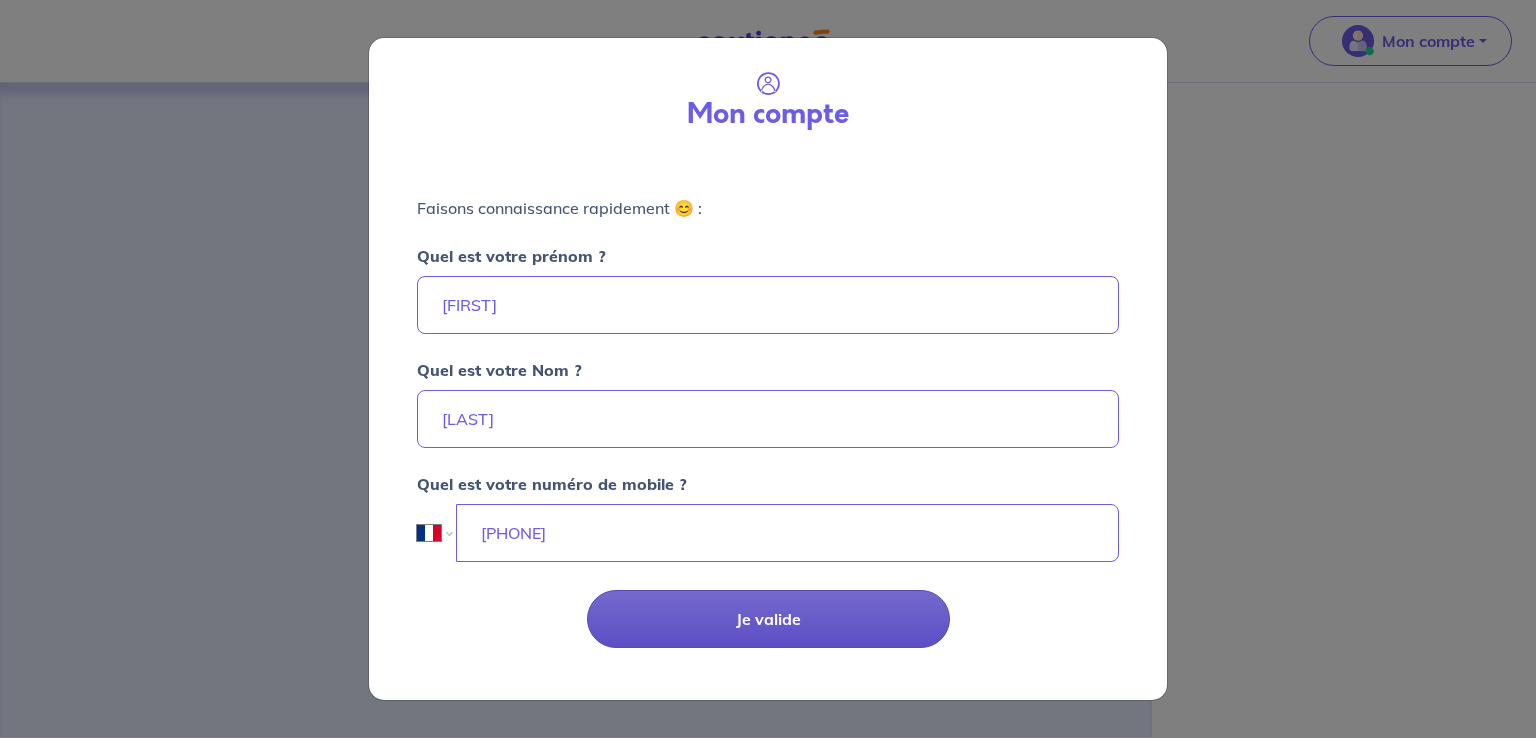 click on "Je valide" at bounding box center (768, 619) 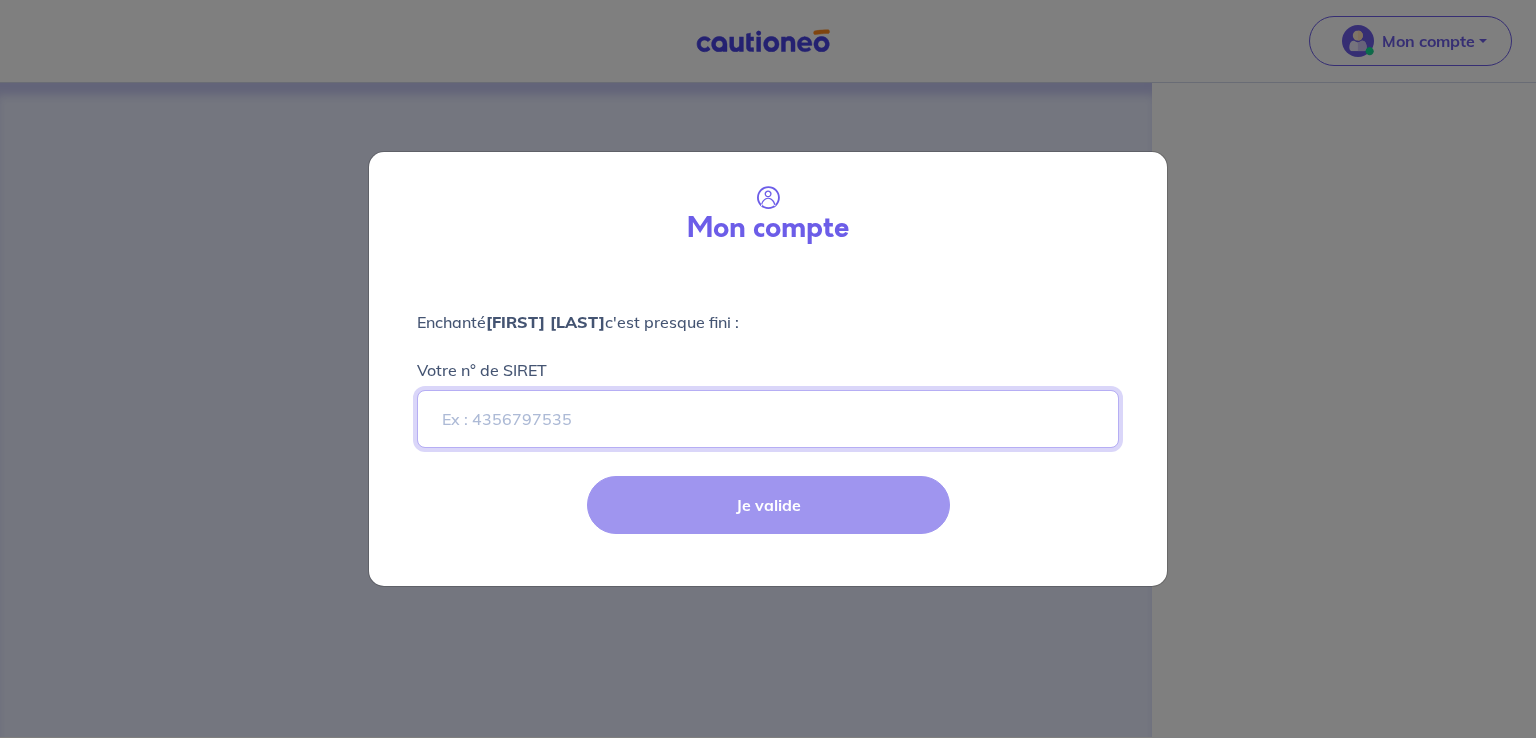 click on "Votre n° de  SIRET" at bounding box center [768, 419] 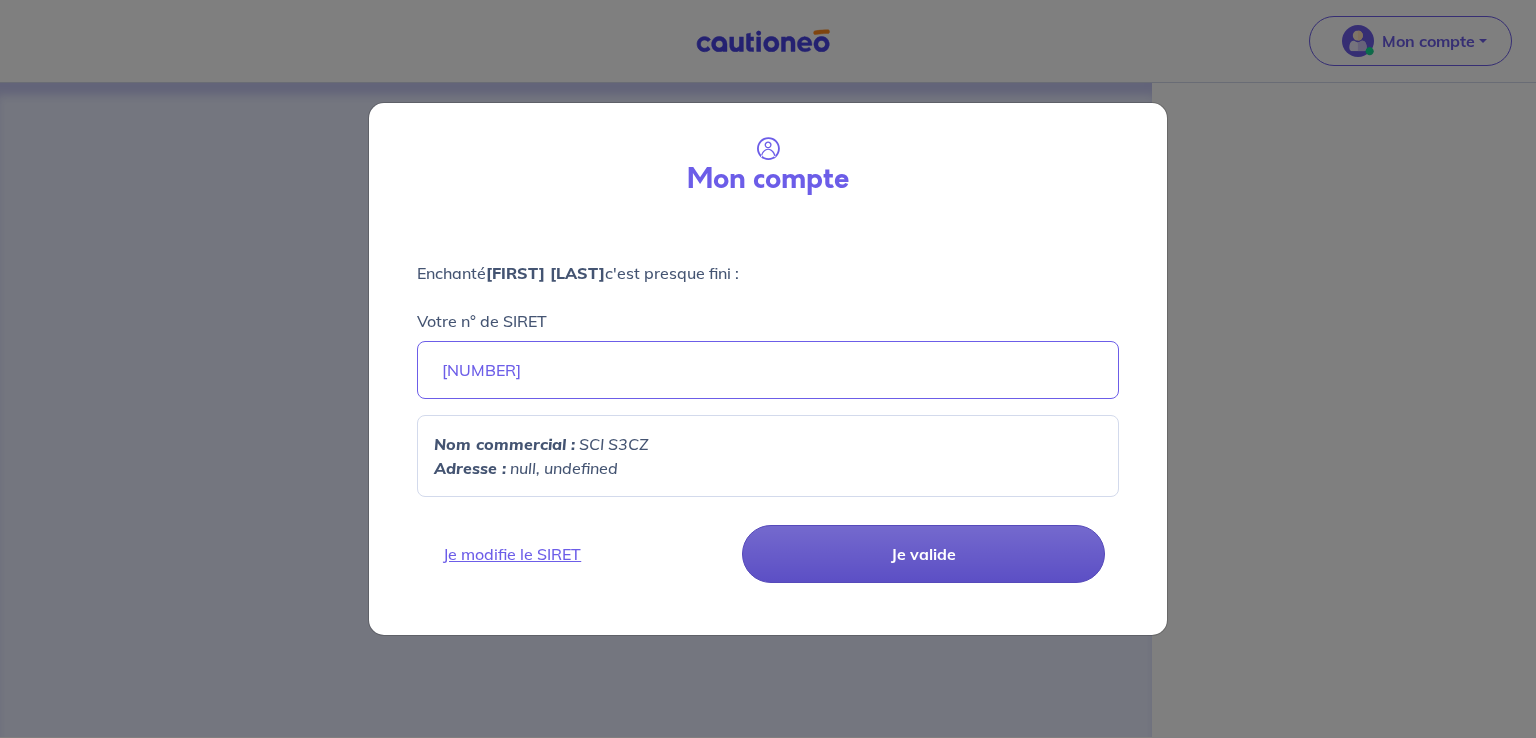 click on "Je valide" at bounding box center [923, 554] 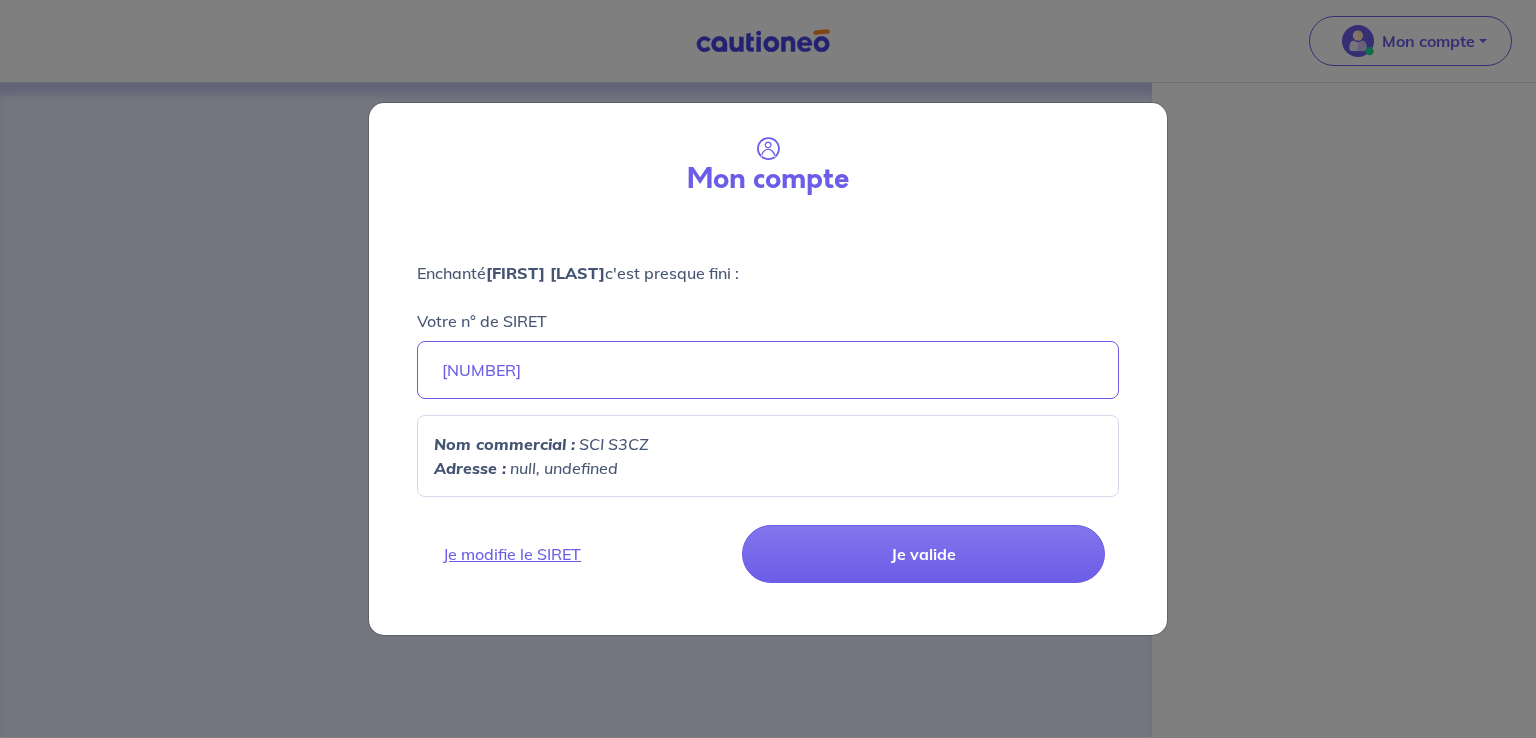 click on "Je modifie le SIRET Je valide" at bounding box center (768, 574) 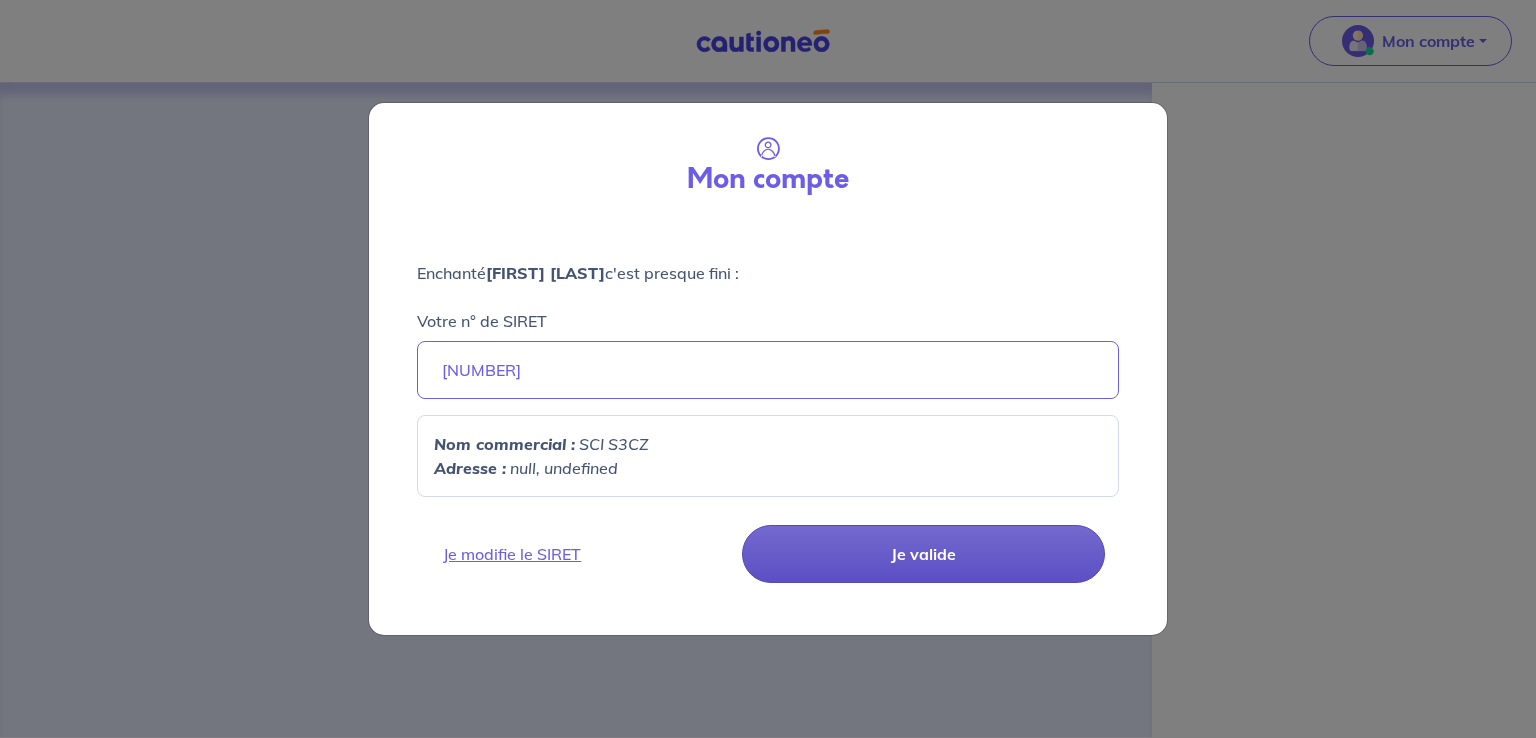 click on "Je valide" at bounding box center [923, 554] 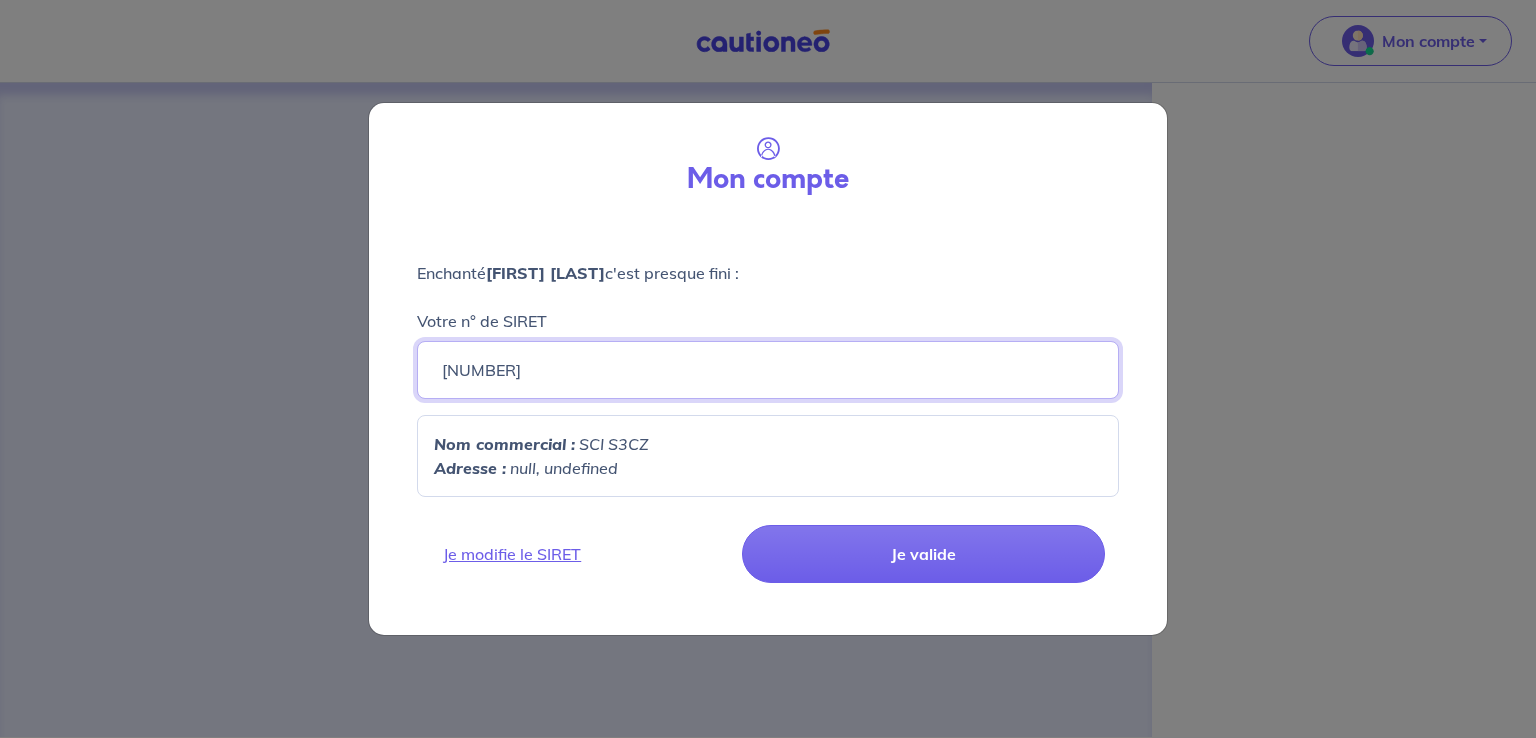 click on "[NUMBER]" at bounding box center [768, 370] 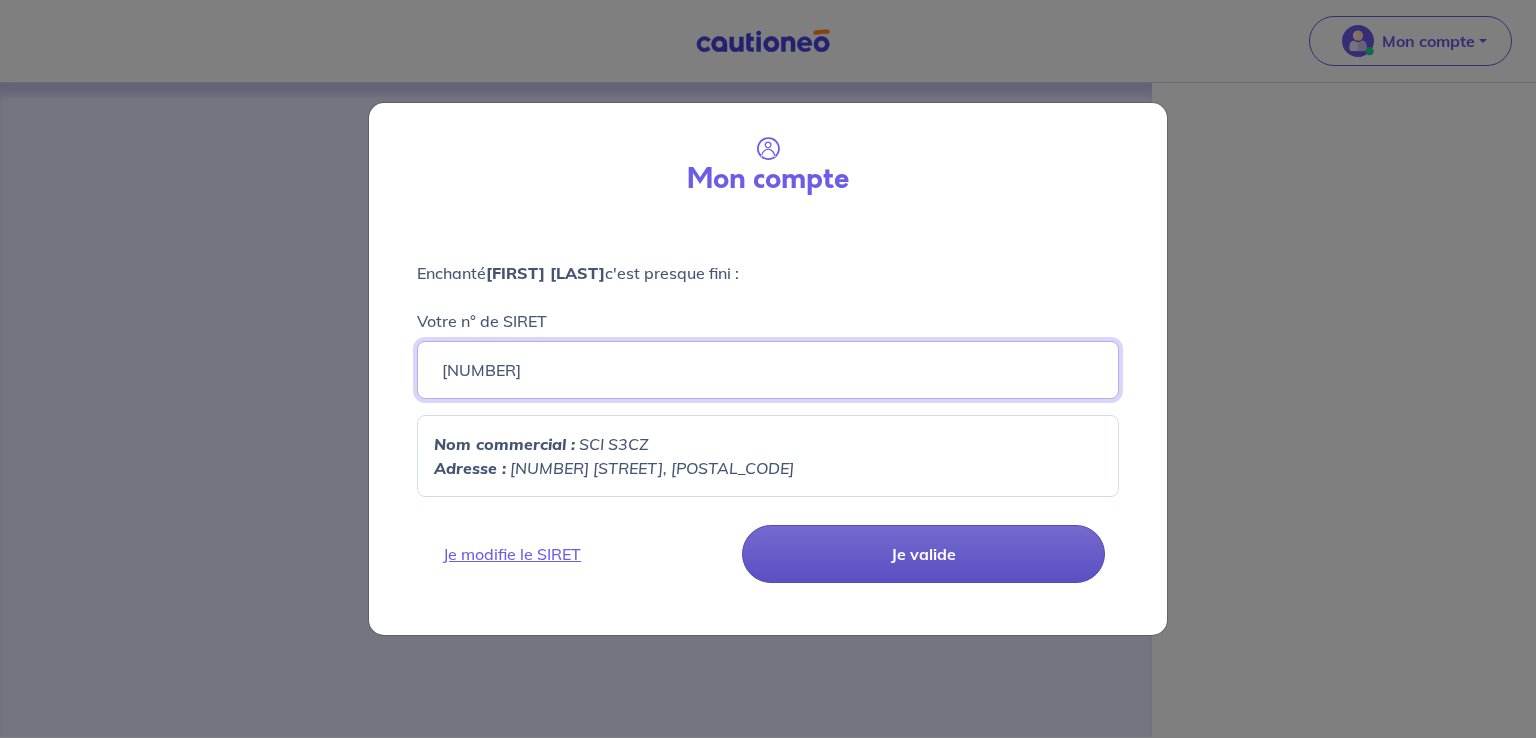 type on "[NUMBER]" 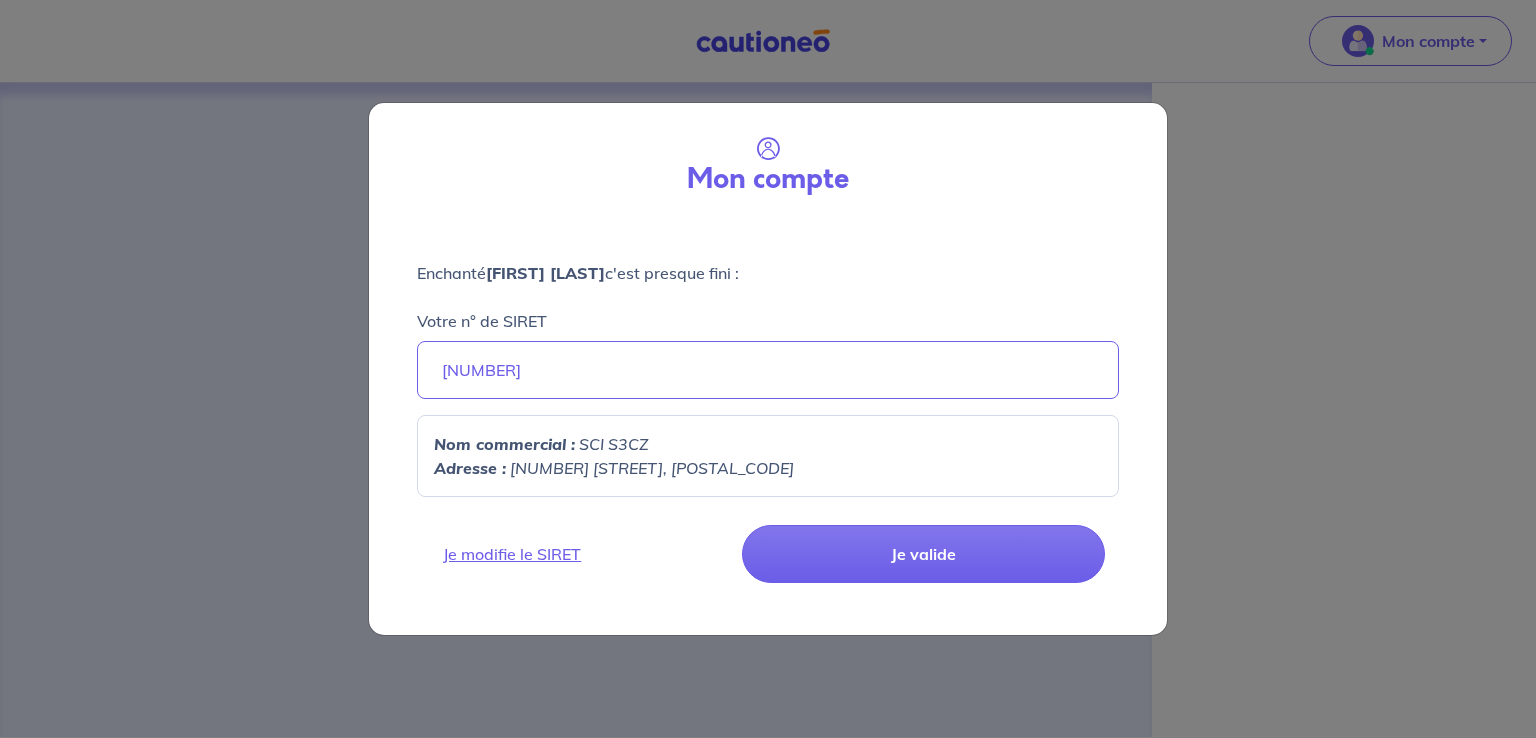 drag, startPoint x: 1007, startPoint y: 545, endPoint x: 1125, endPoint y: 513, distance: 122.26202 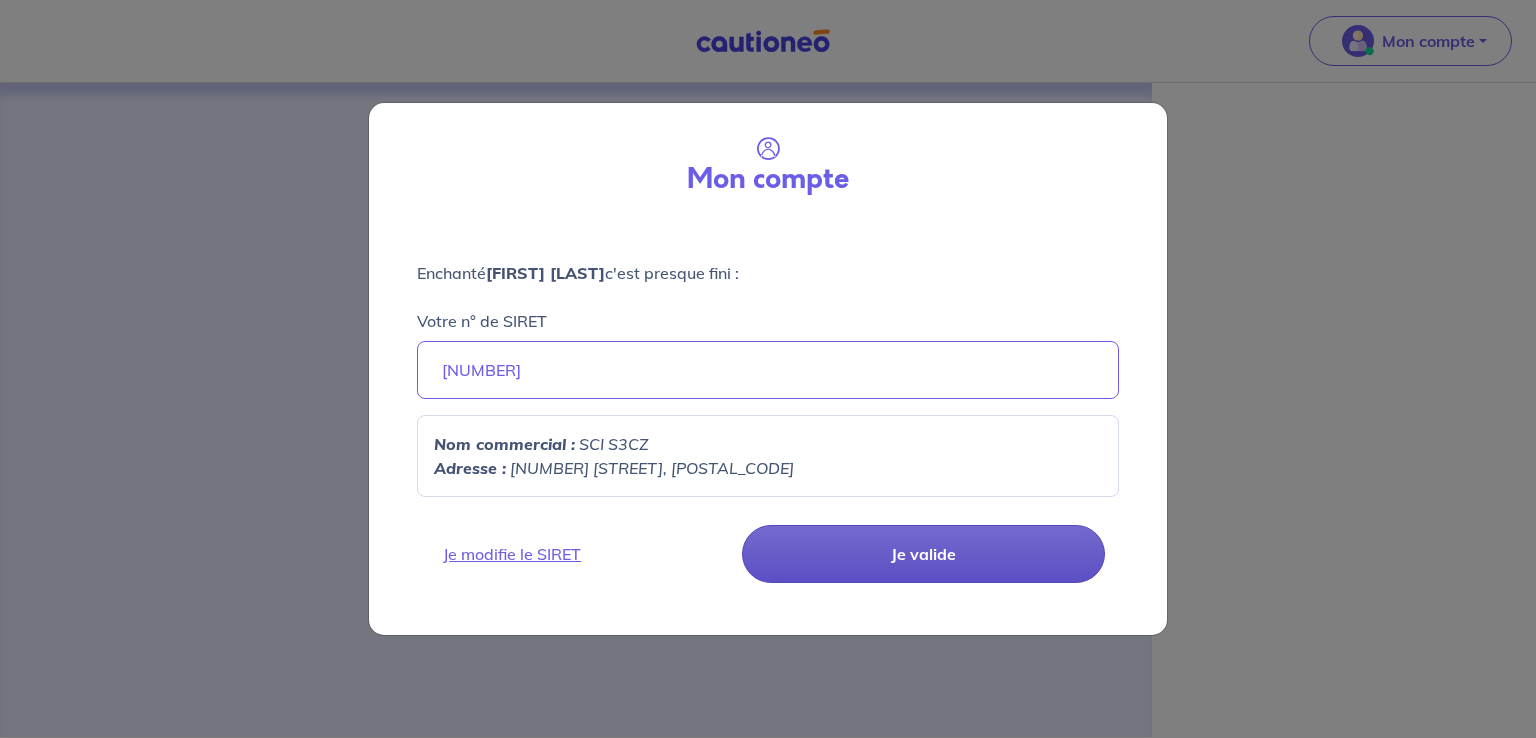 drag, startPoint x: 948, startPoint y: 552, endPoint x: 961, endPoint y: 552, distance: 13 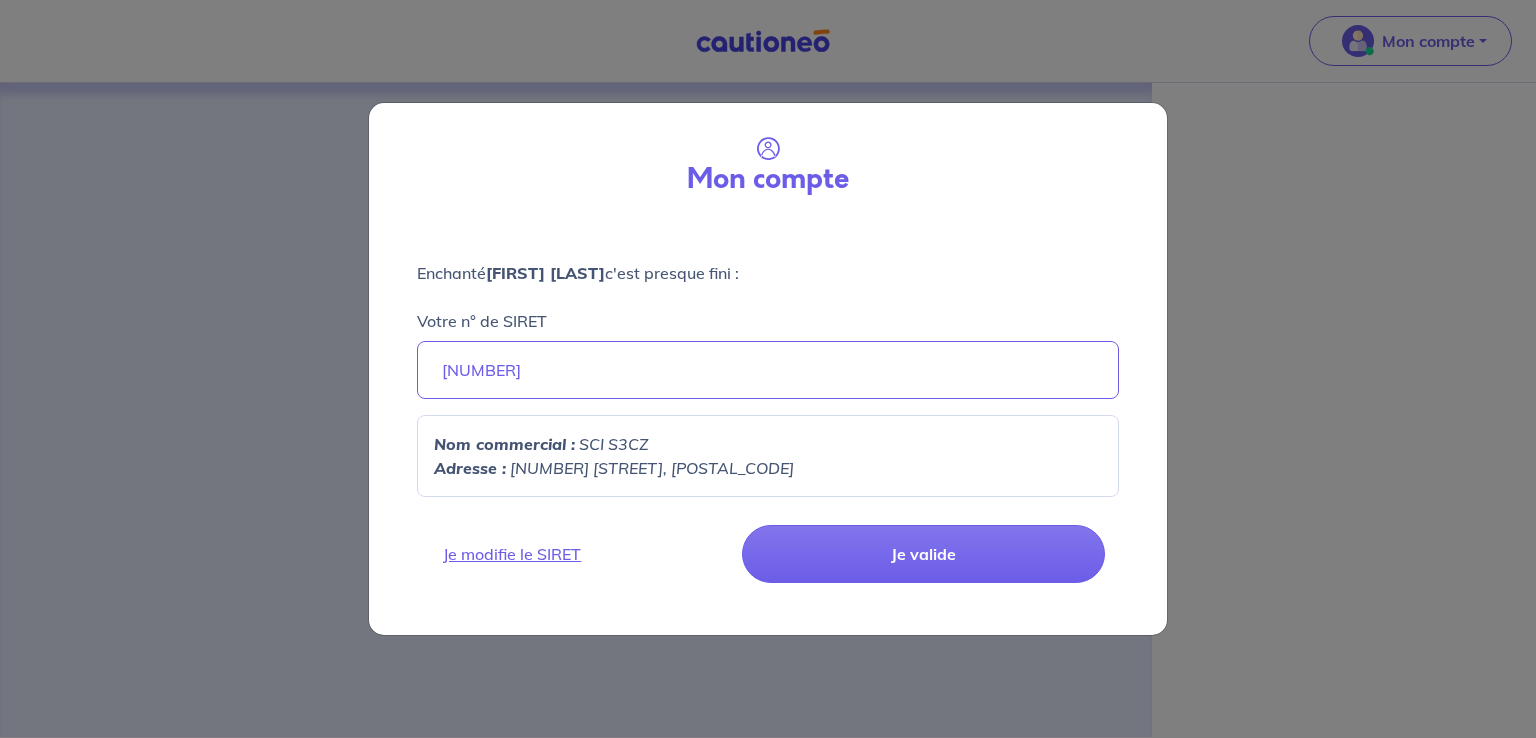 click on "Mon compte Enchanté [FIRST] [LAST] c'est presque fini : Votre n° de SIRET [NUMBER] Nom commercial : SCI S3CZ
Adresse : [NUMBER] [STREET], [POSTAL_CODE] Je modifie le SIRET Je valide" at bounding box center (768, 369) 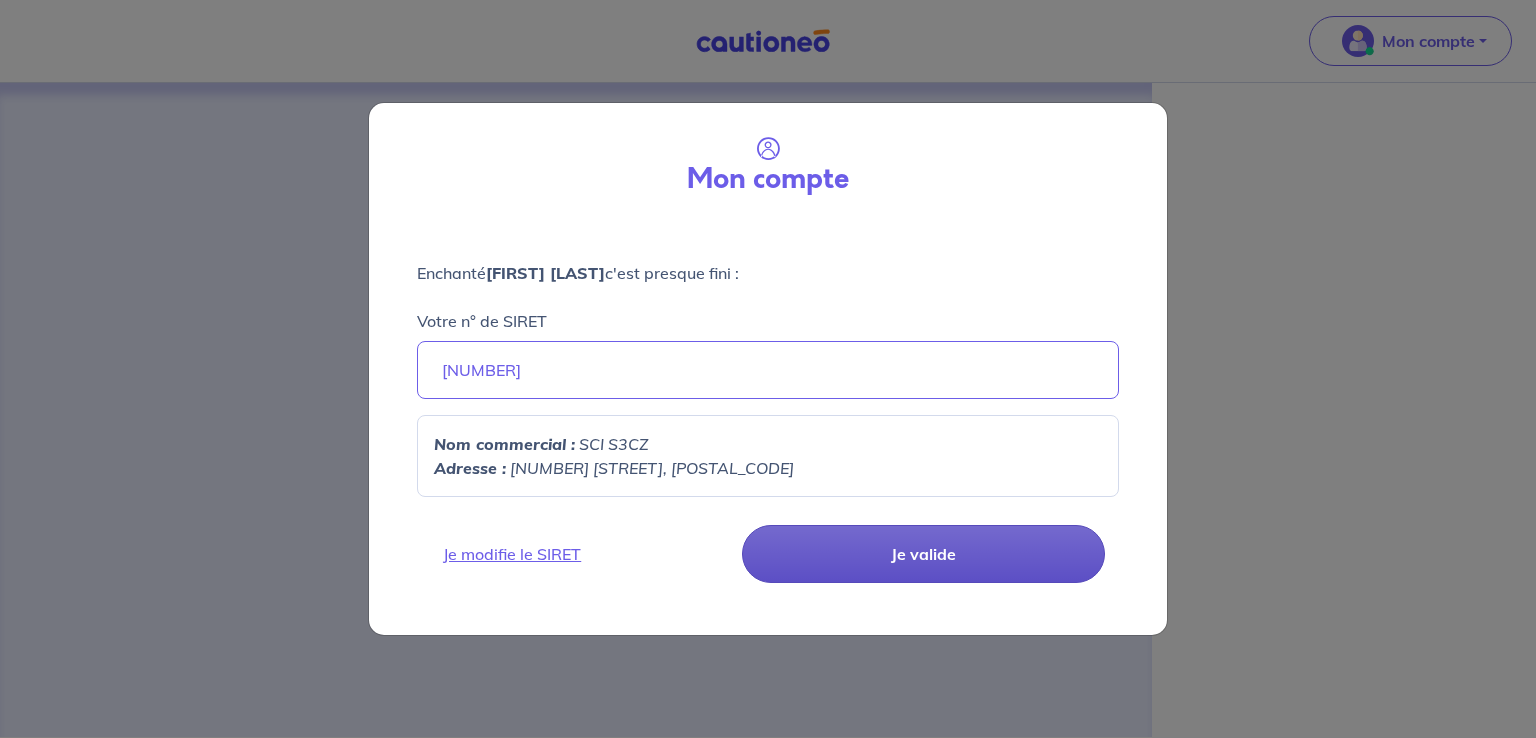click on "Je valide" at bounding box center (923, 554) 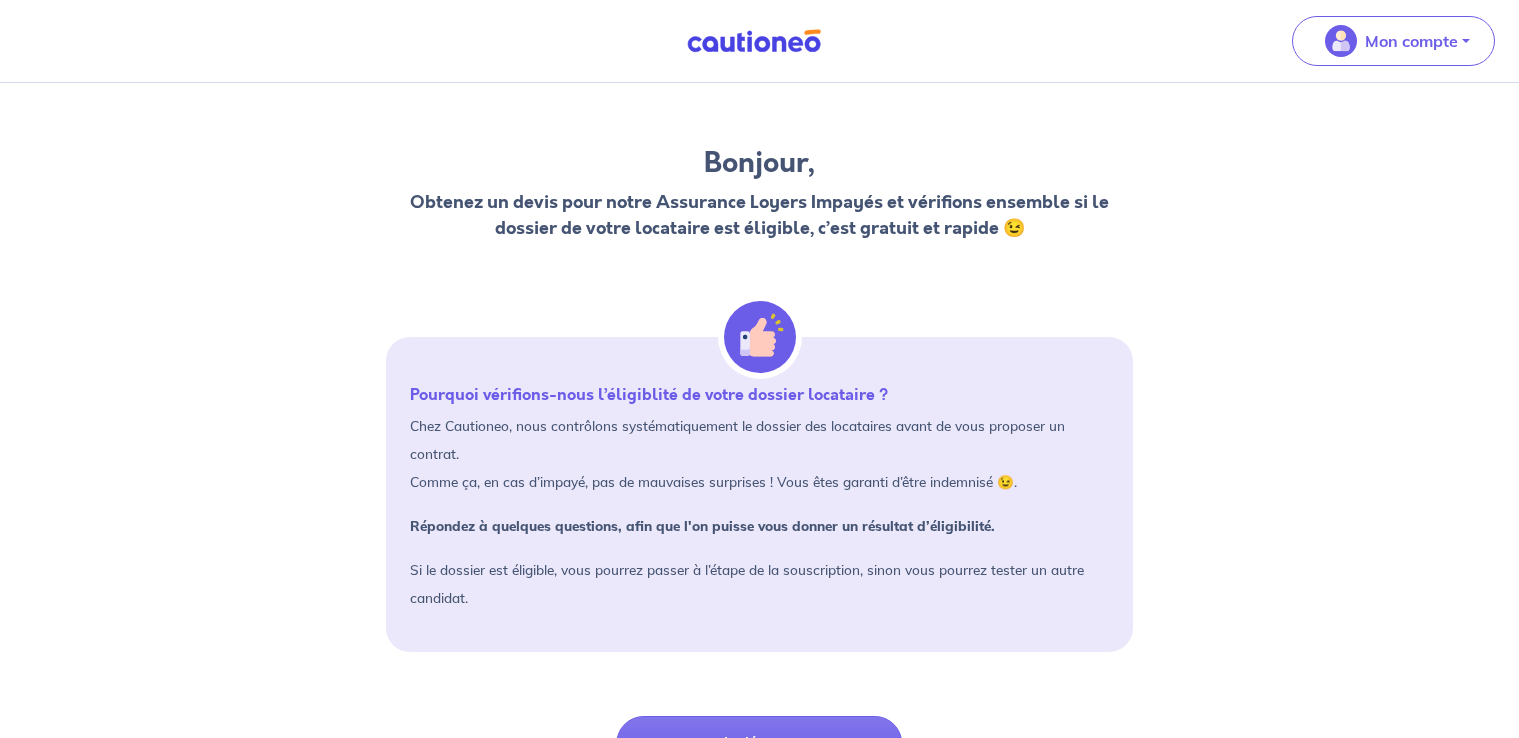 scroll, scrollTop: 0, scrollLeft: 0, axis: both 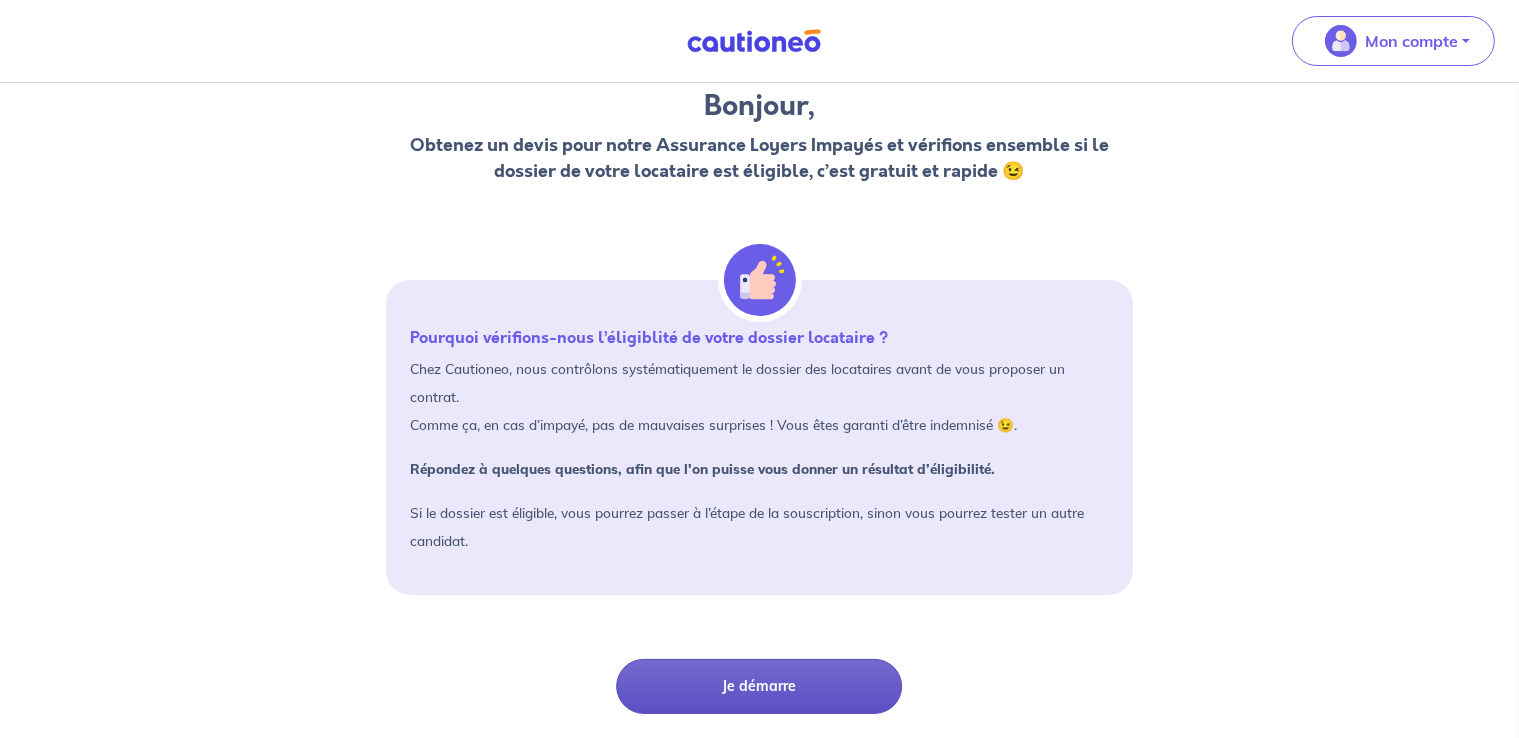 click on "Je démarre" at bounding box center (759, 686) 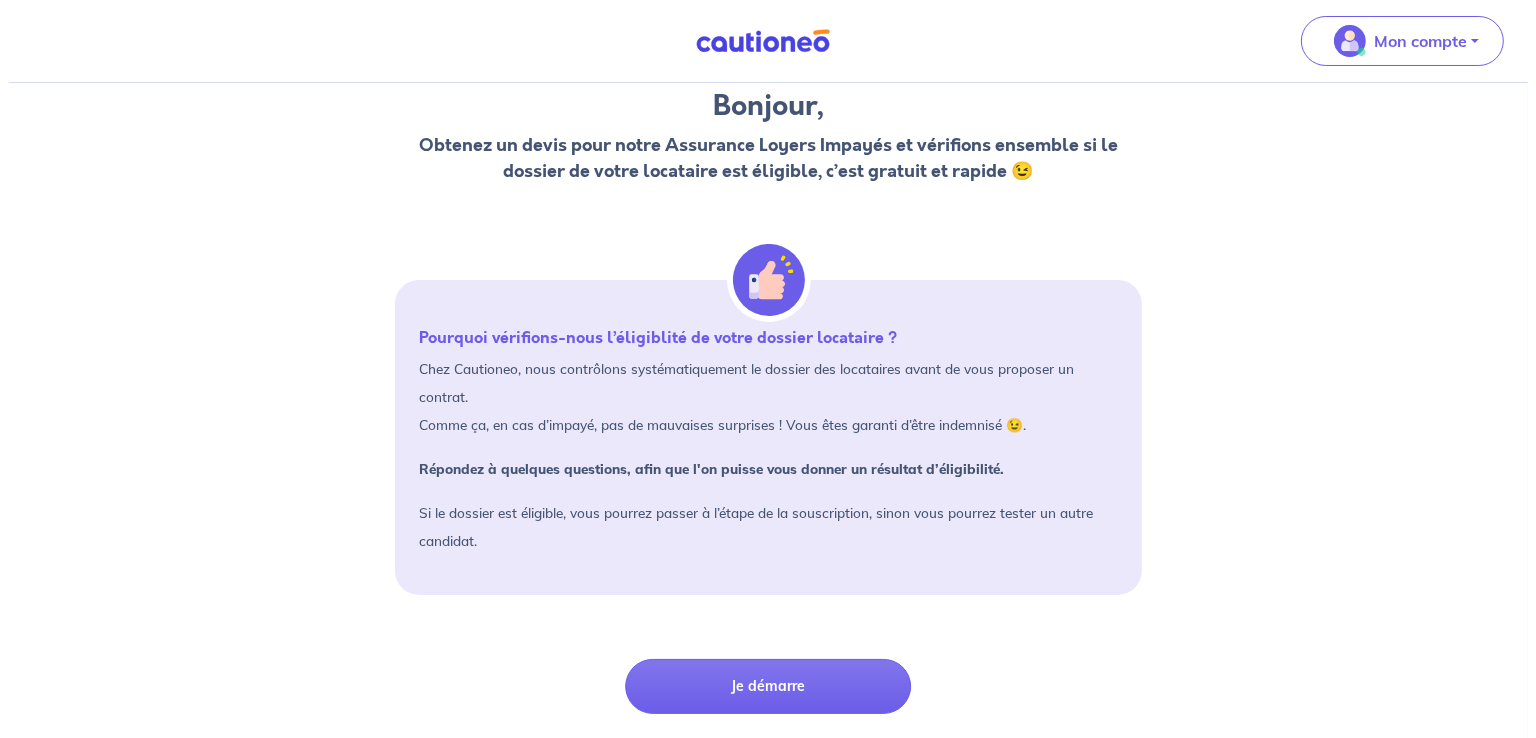 scroll, scrollTop: 0, scrollLeft: 0, axis: both 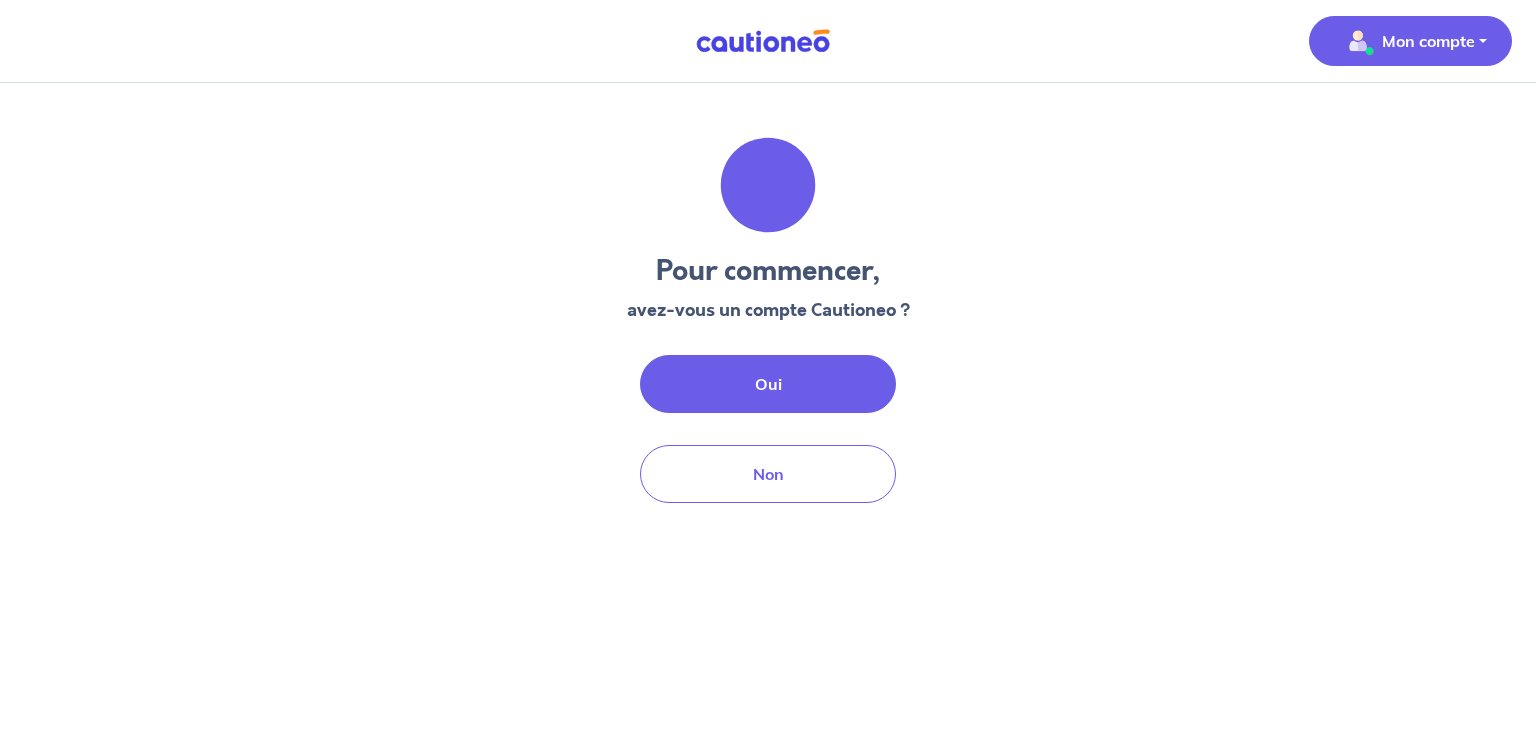 click on "Oui" at bounding box center (768, 384) 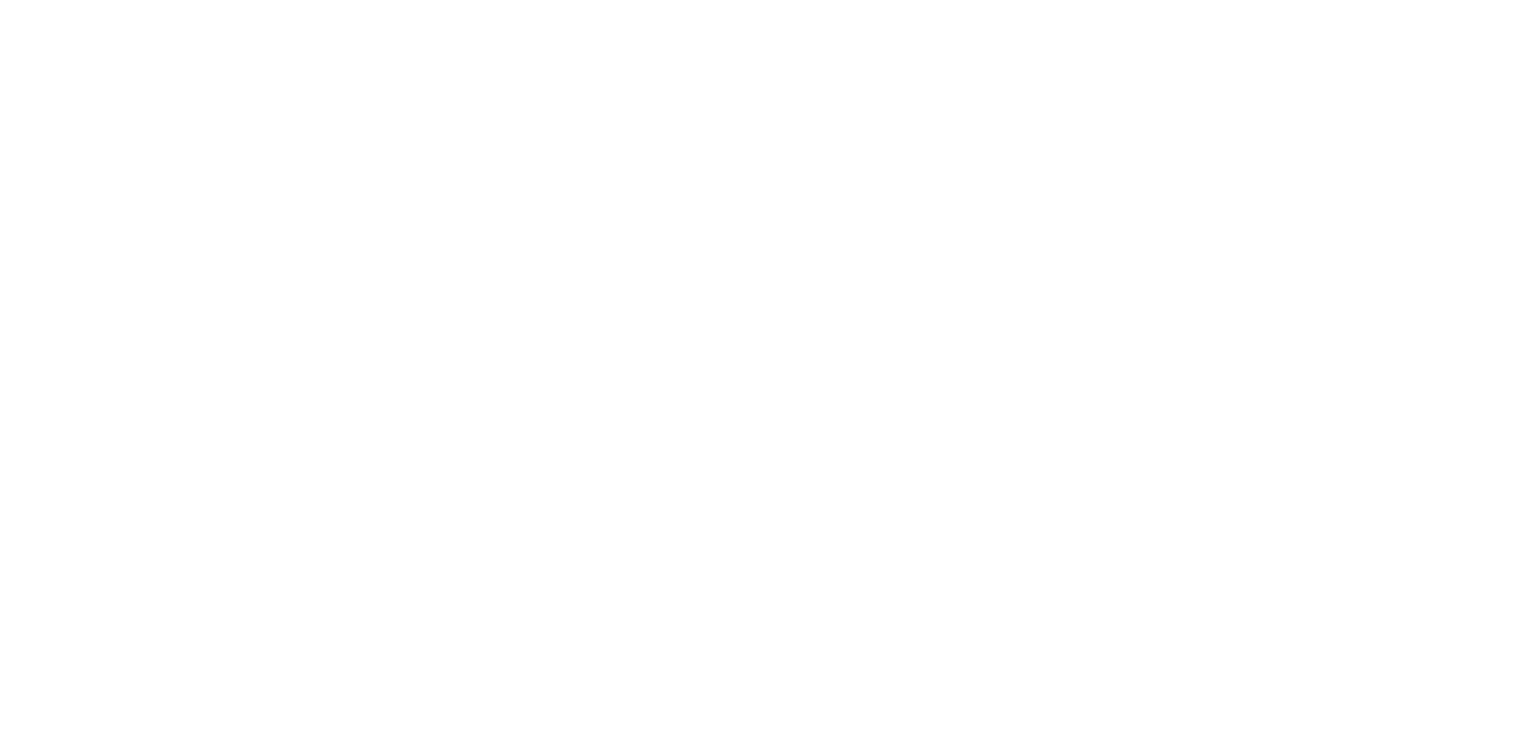 scroll, scrollTop: 0, scrollLeft: 0, axis: both 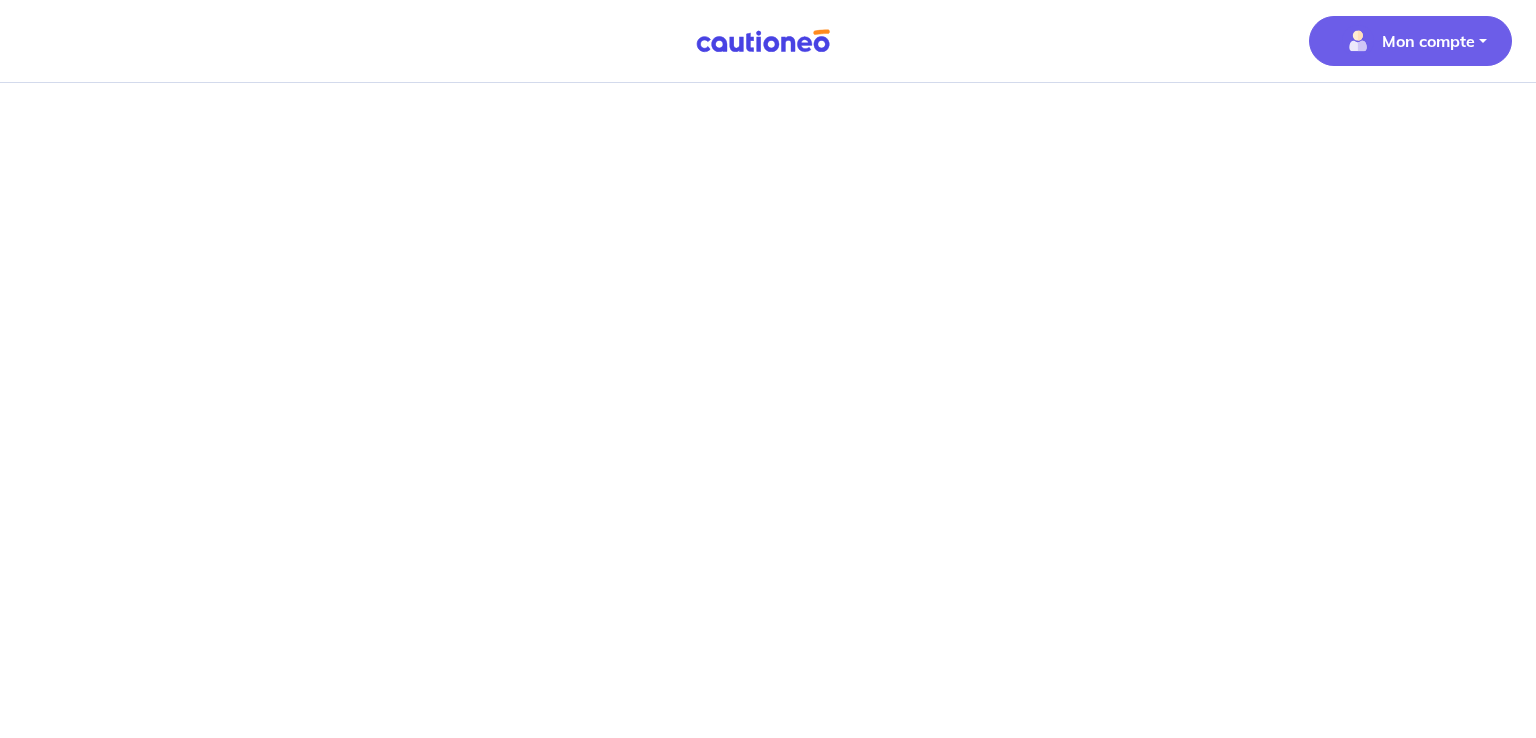 click on "Mon compte" at bounding box center (1428, 41) 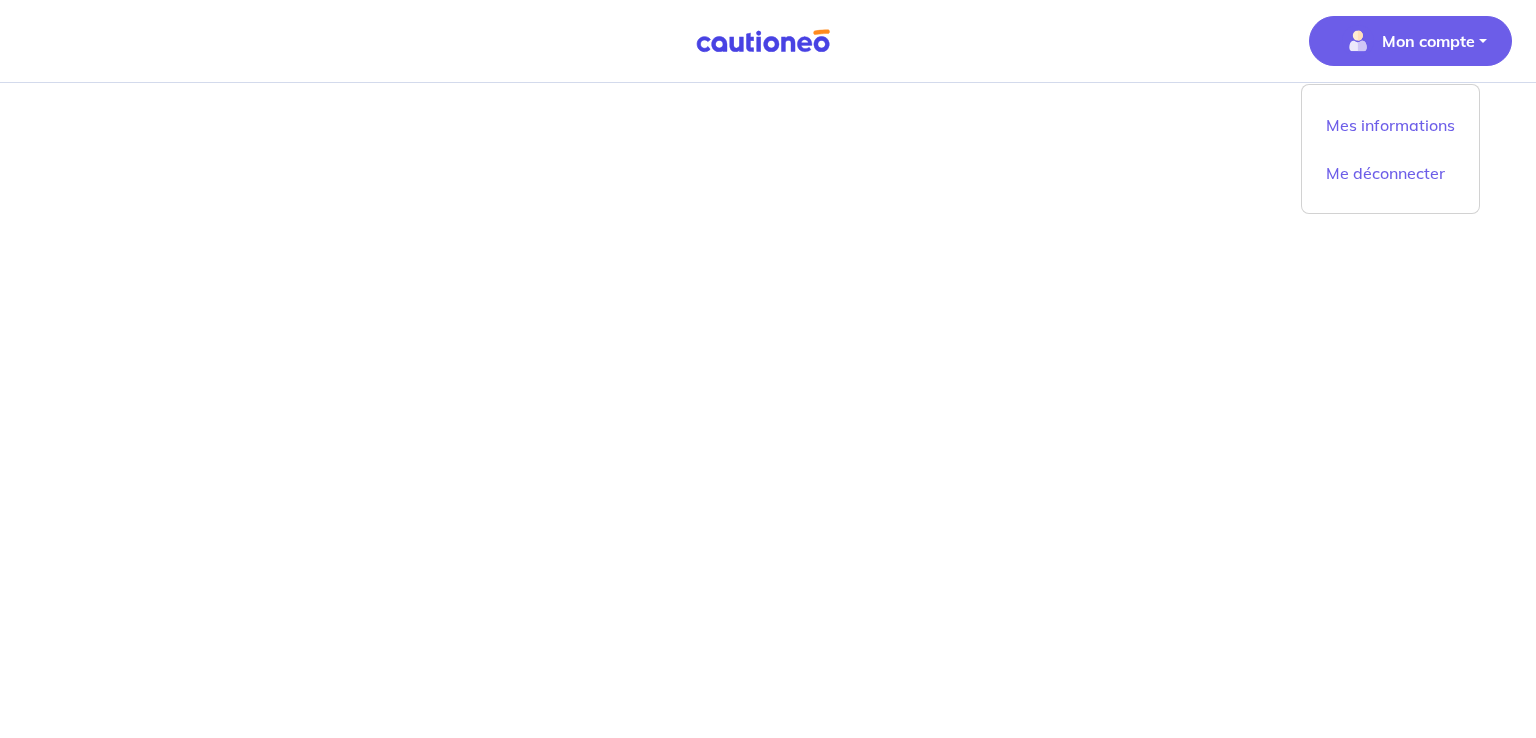 click at bounding box center (768, 410) 